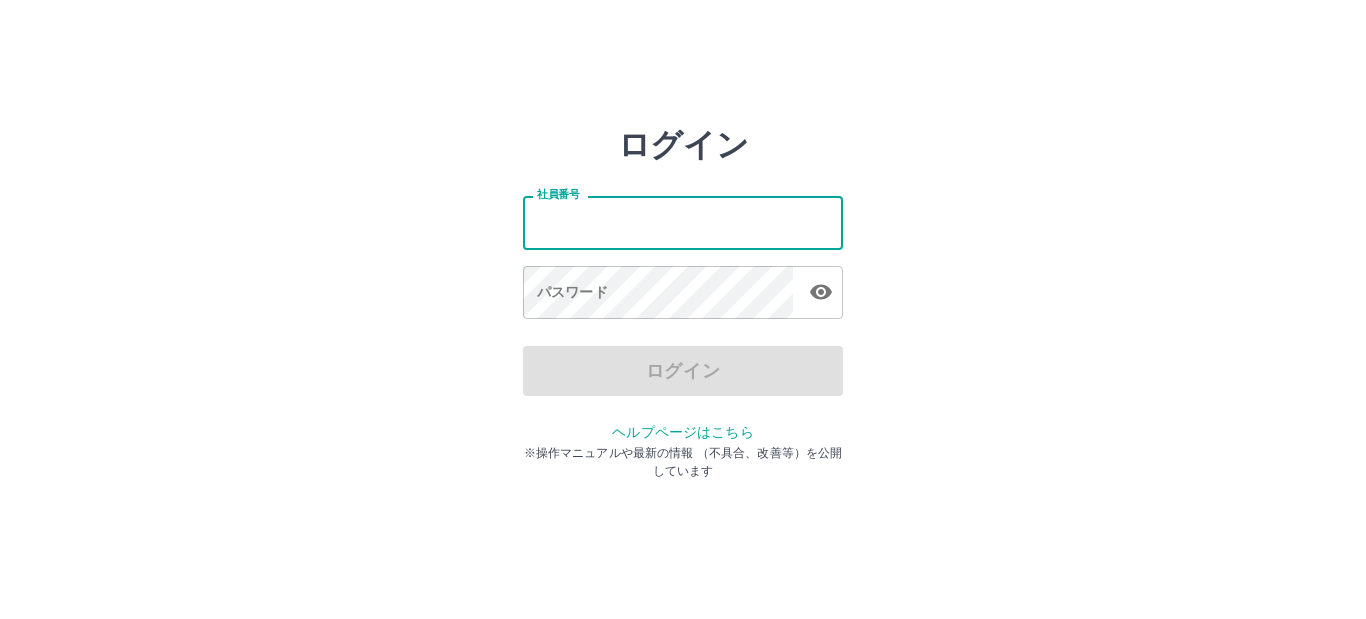 scroll, scrollTop: 0, scrollLeft: 0, axis: both 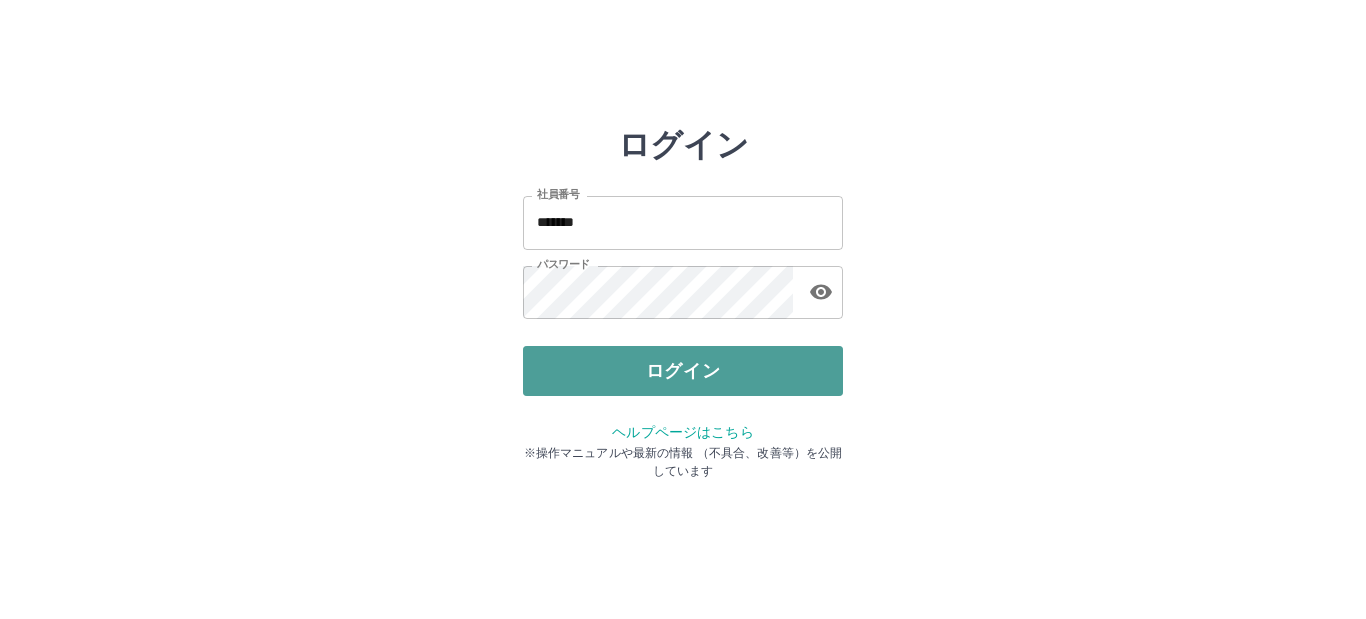 click on "ログイン" at bounding box center (683, 371) 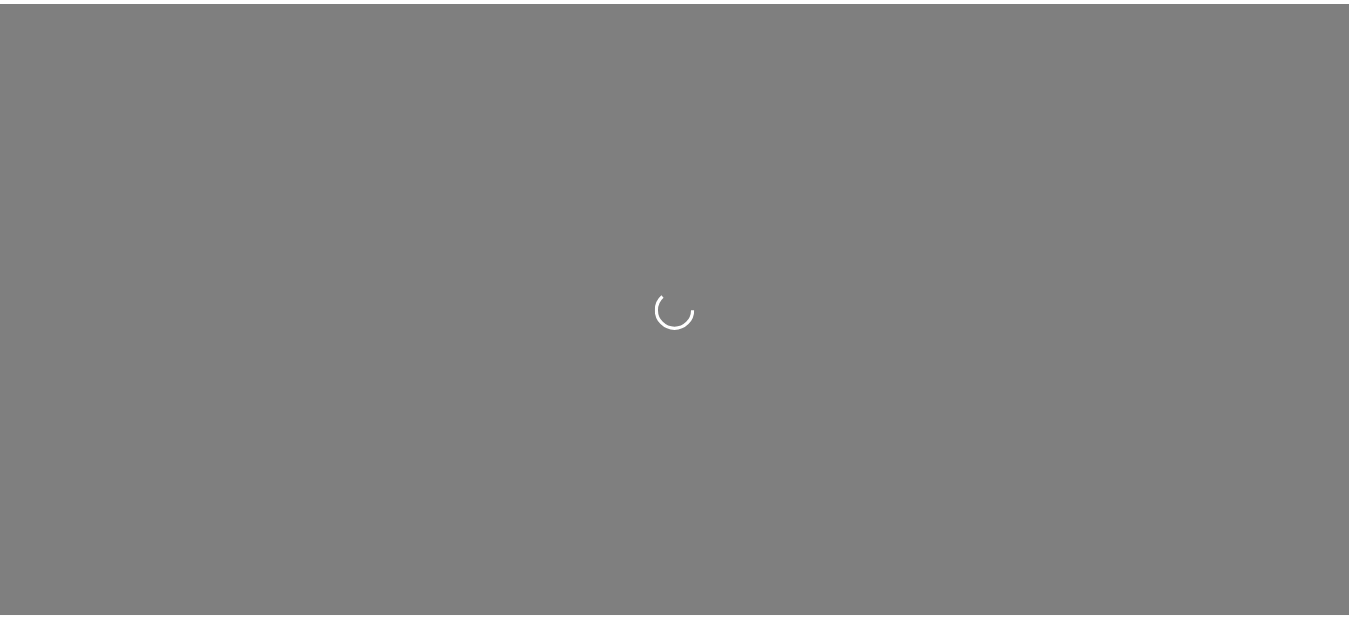 scroll, scrollTop: 0, scrollLeft: 0, axis: both 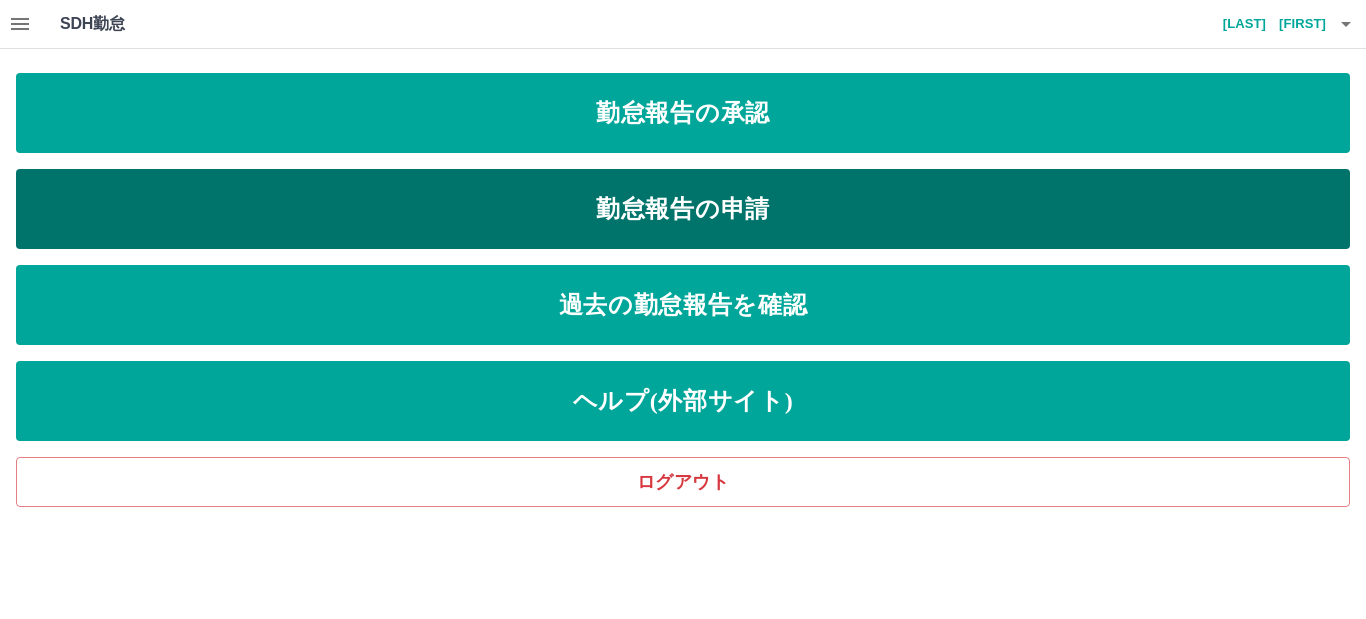click on "勤怠報告の申請" at bounding box center [683, 209] 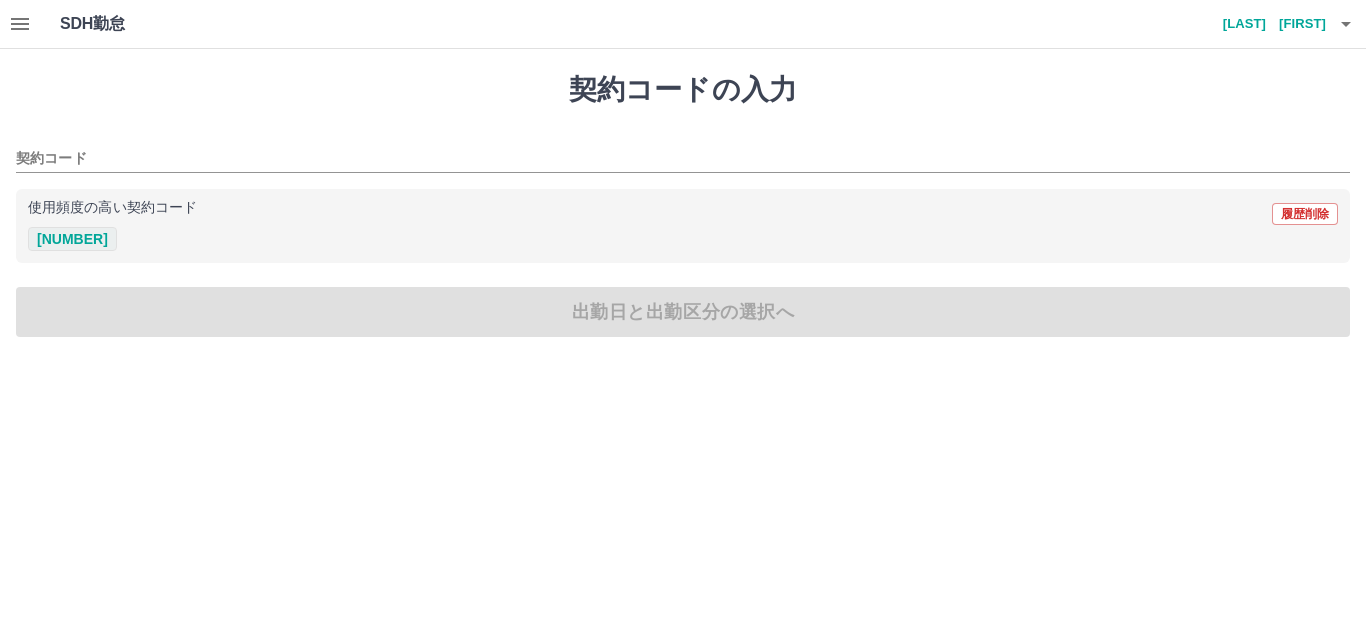 click on "40670020" at bounding box center [72, 239] 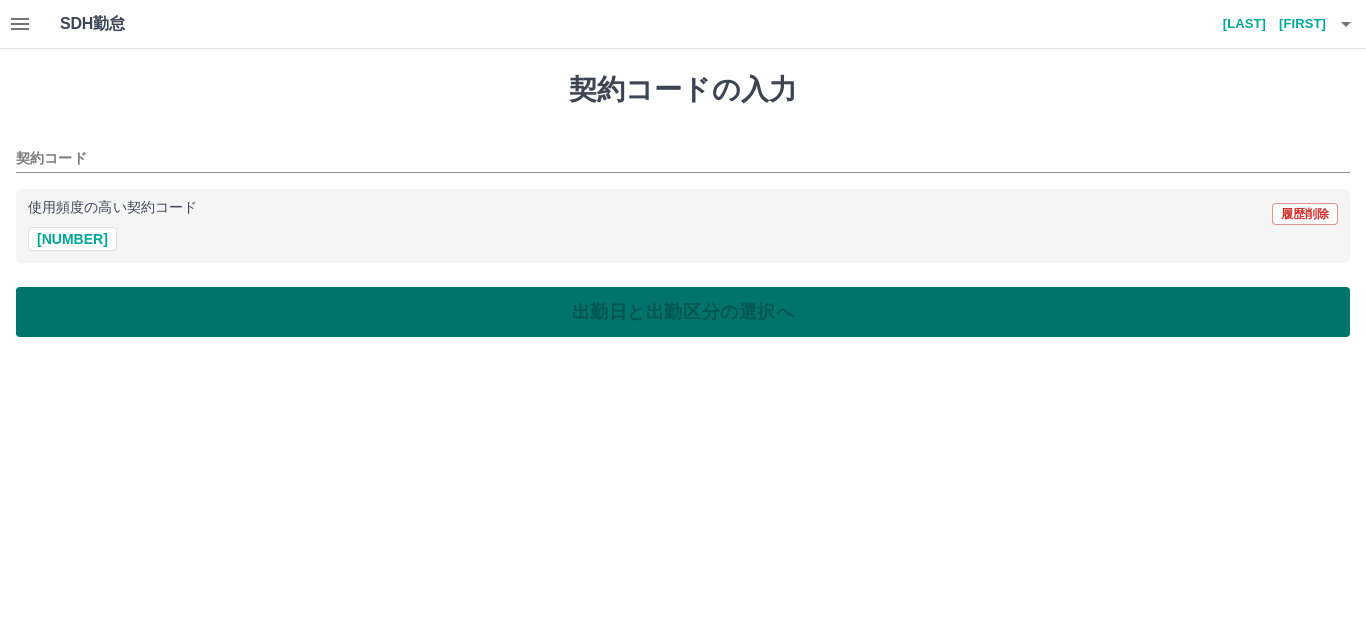 type on "********" 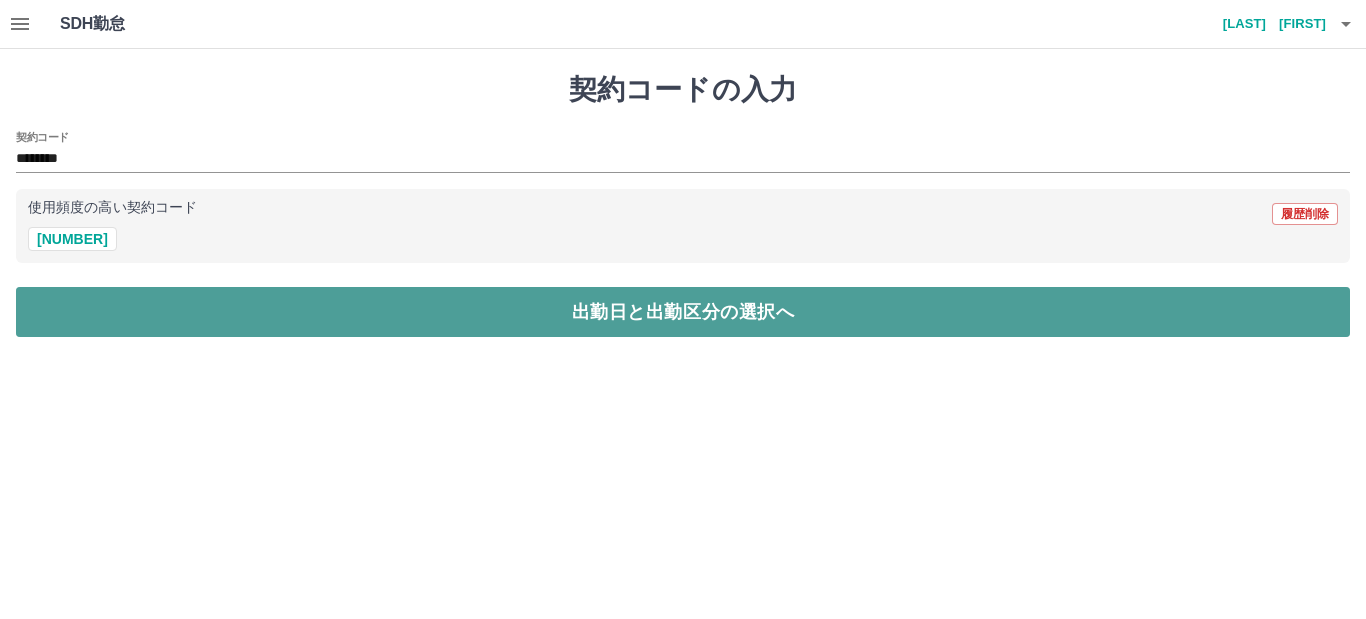 click on "出勤日と出勤区分の選択へ" at bounding box center (683, 312) 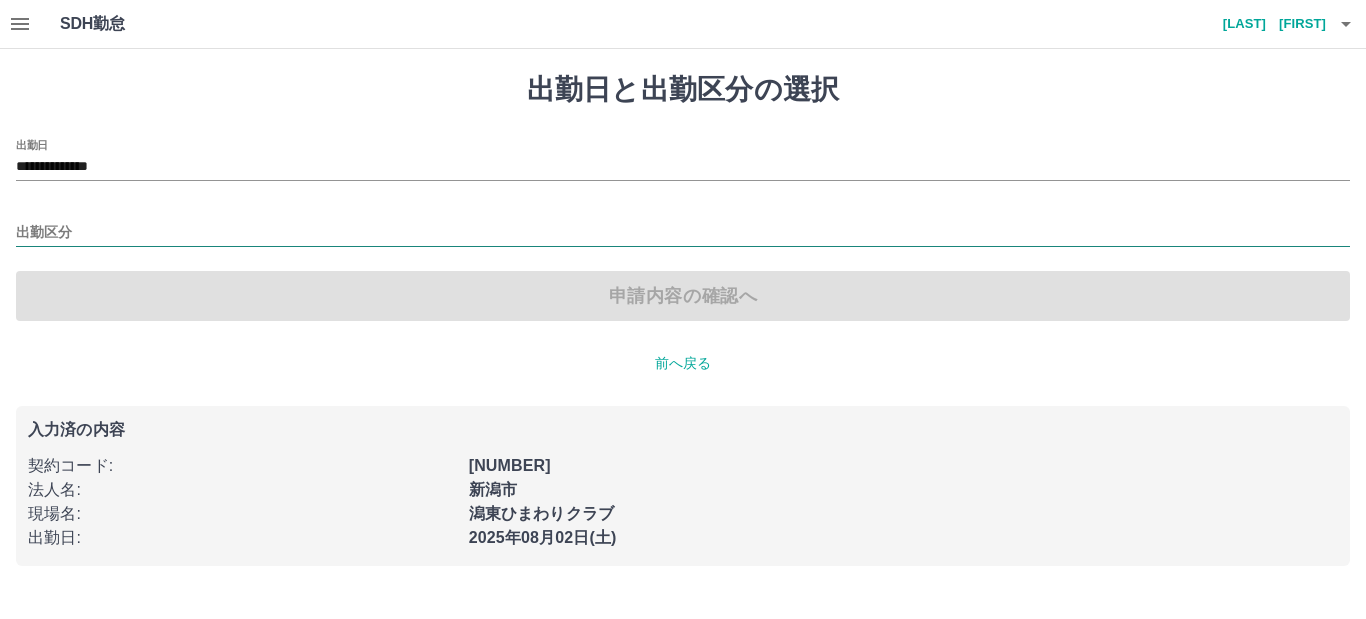 click on "出勤区分" at bounding box center (683, 233) 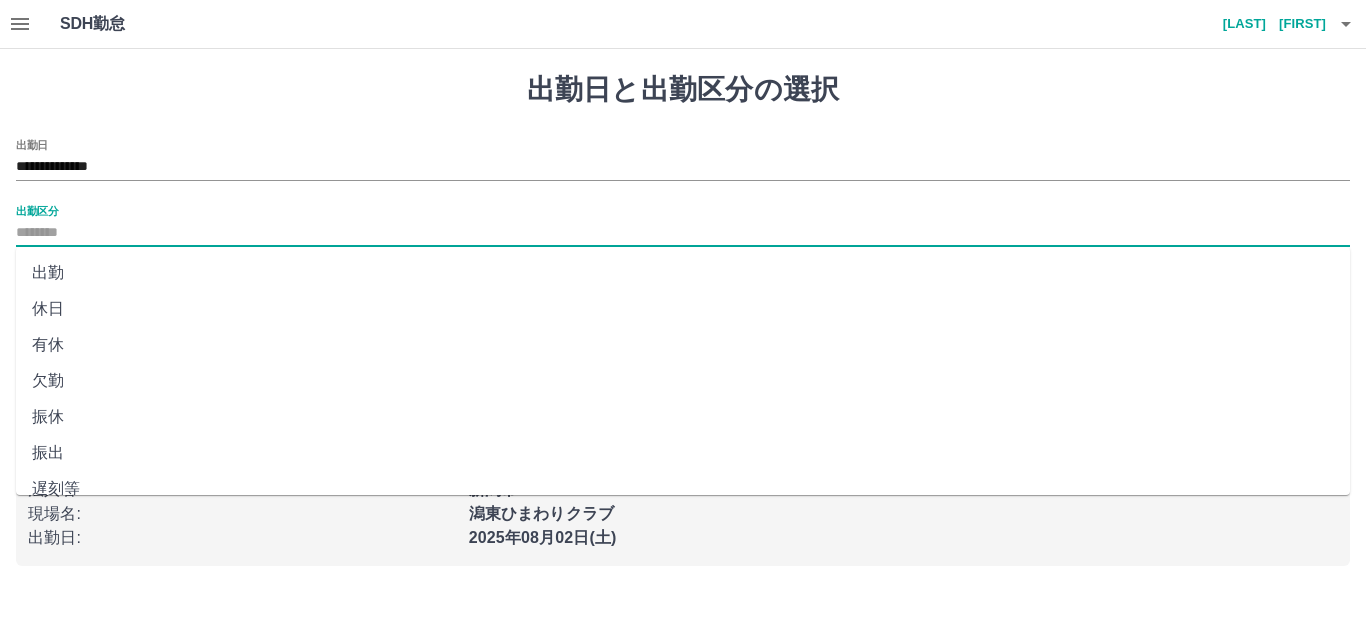 click on "振出" at bounding box center (683, 453) 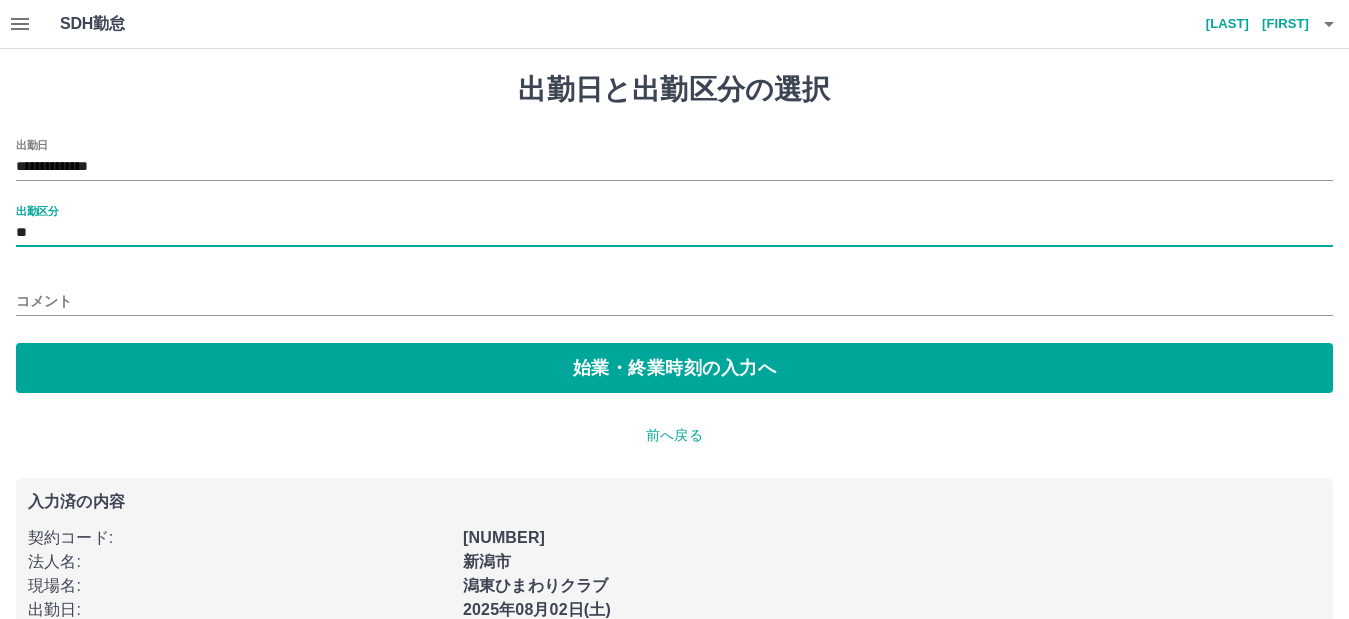 click on "コメント" at bounding box center [674, 301] 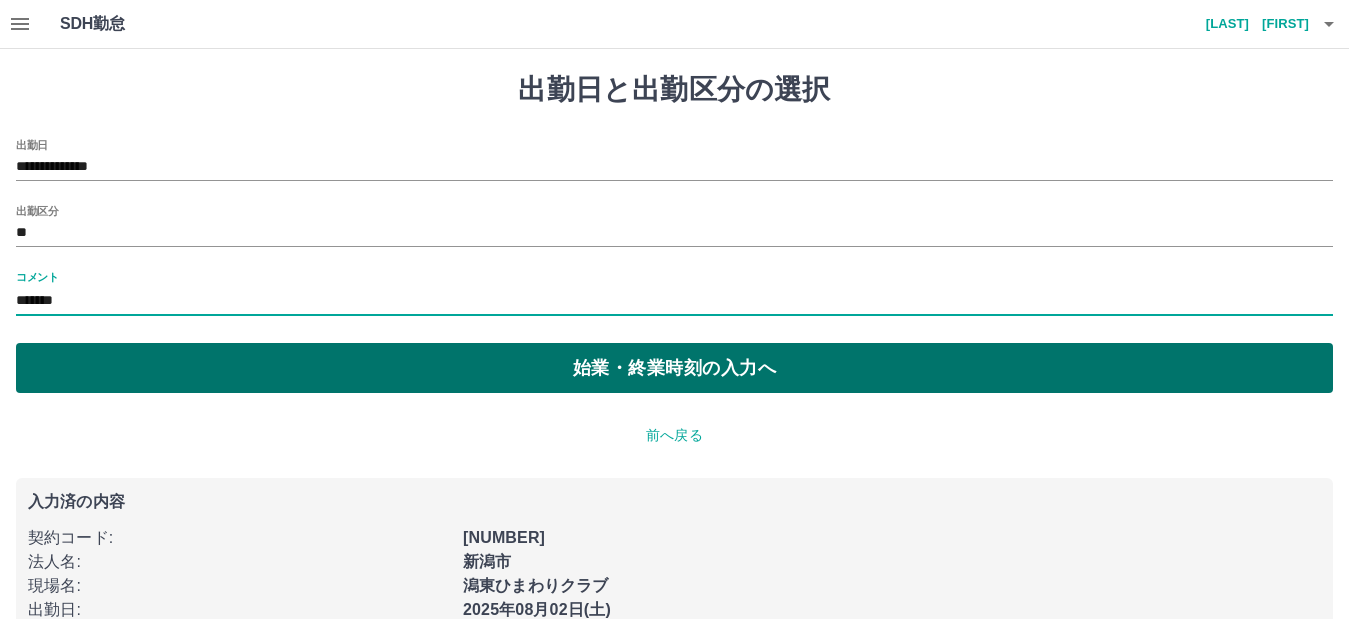 type on "*******" 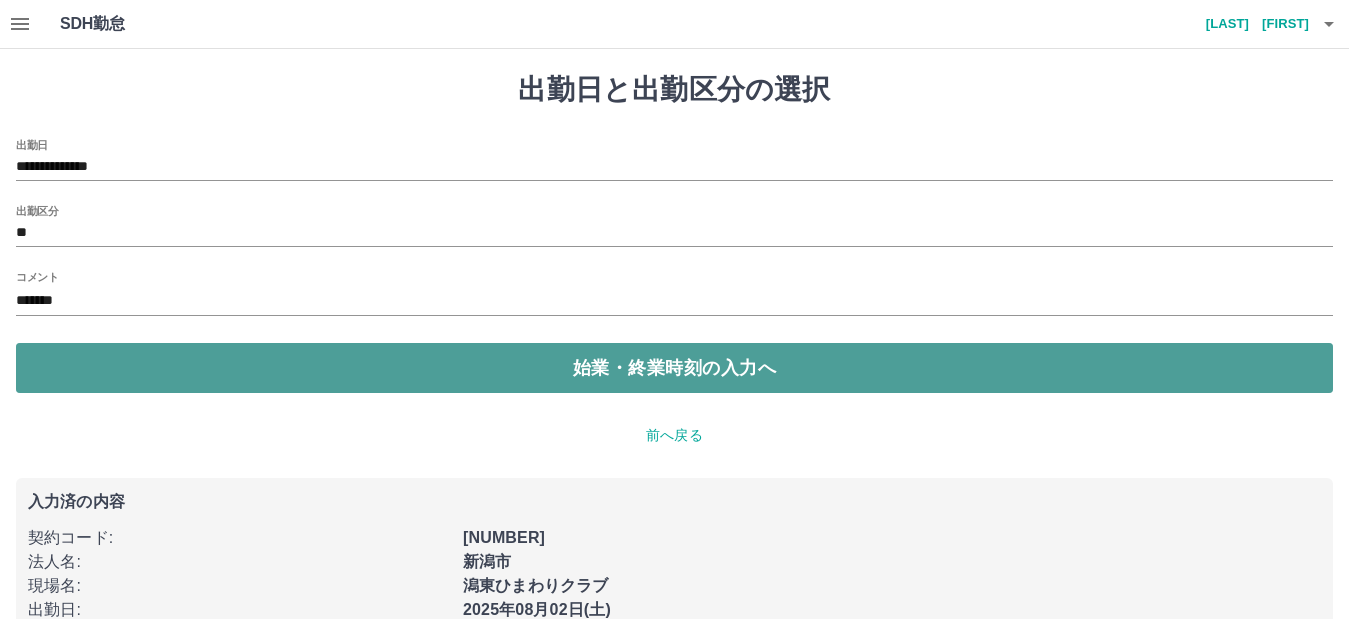 click on "始業・終業時刻の入力へ" at bounding box center [674, 368] 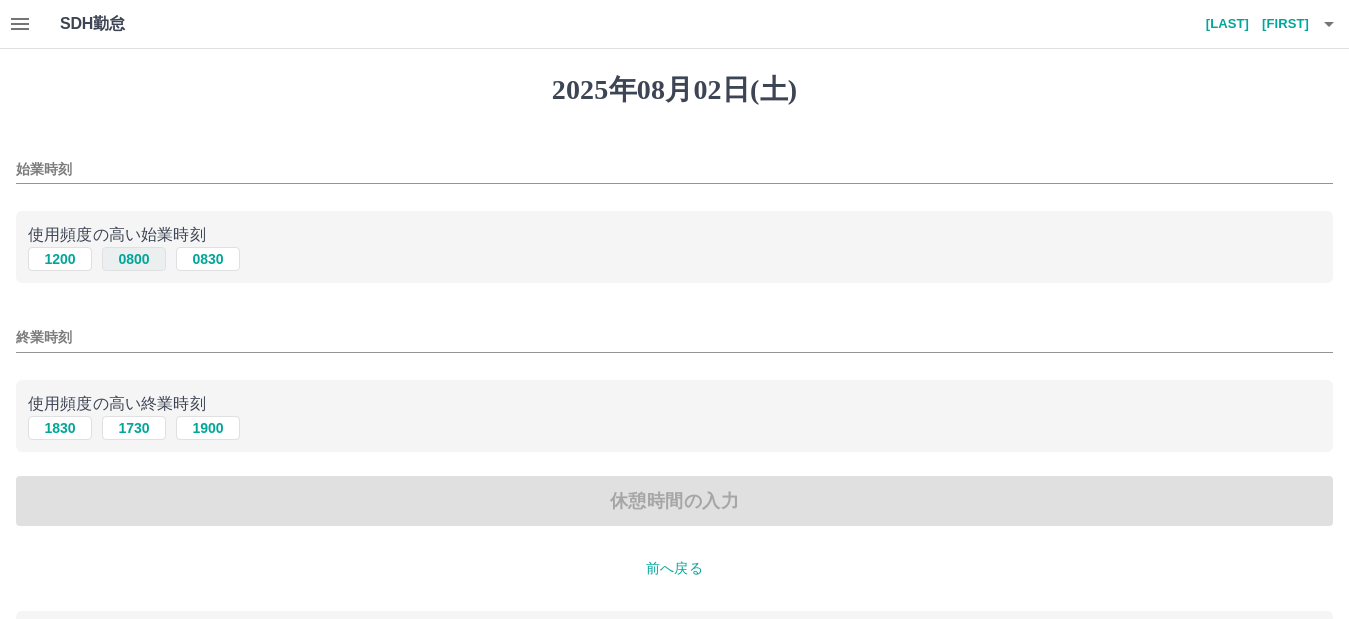 click on "0800" at bounding box center (134, 259) 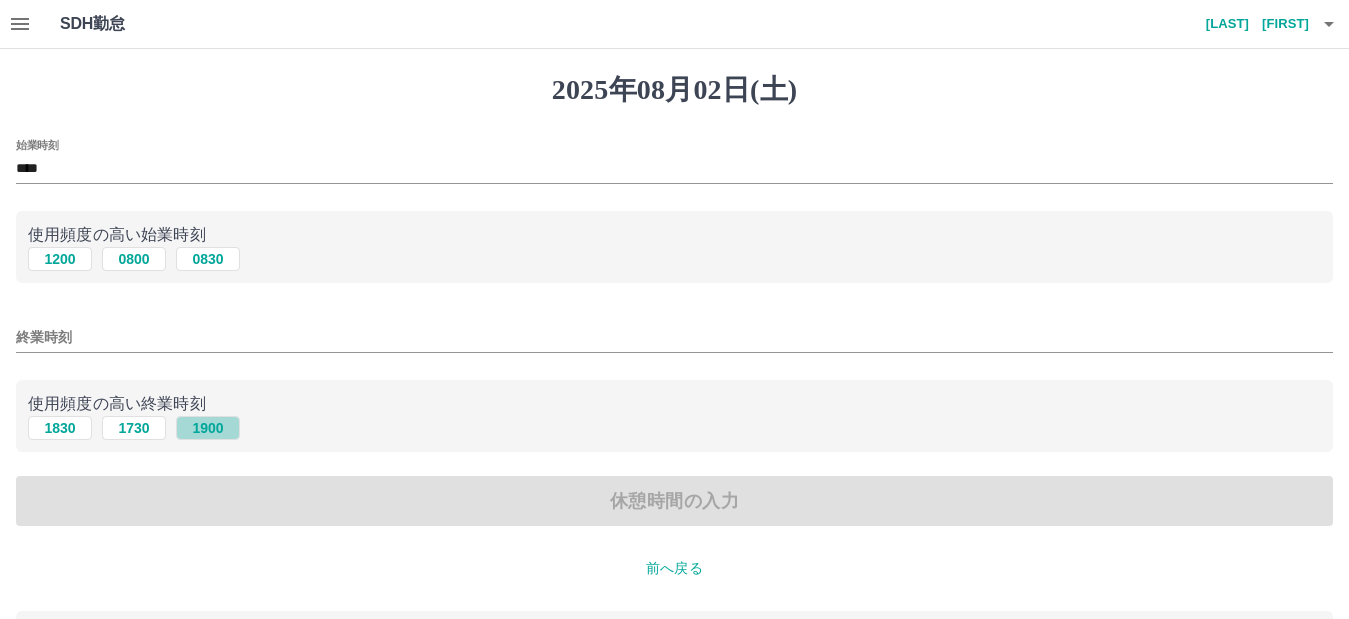 click on "1900" at bounding box center (208, 428) 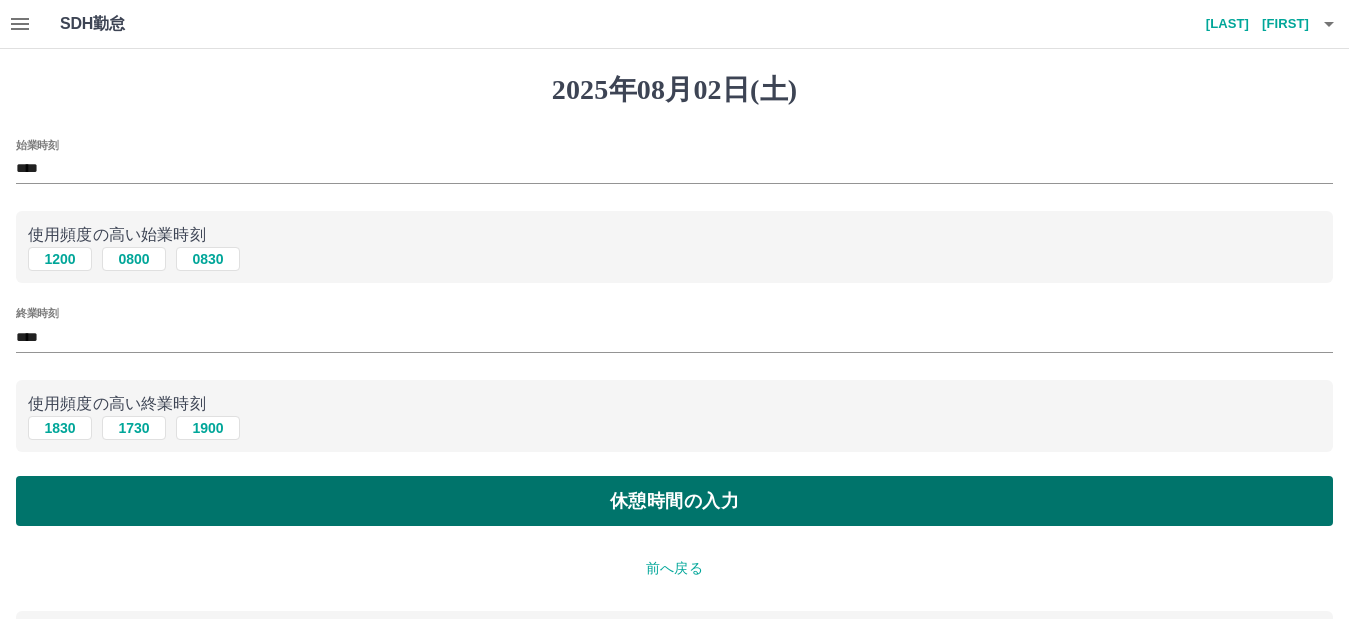 click on "休憩時間の入力" at bounding box center (674, 501) 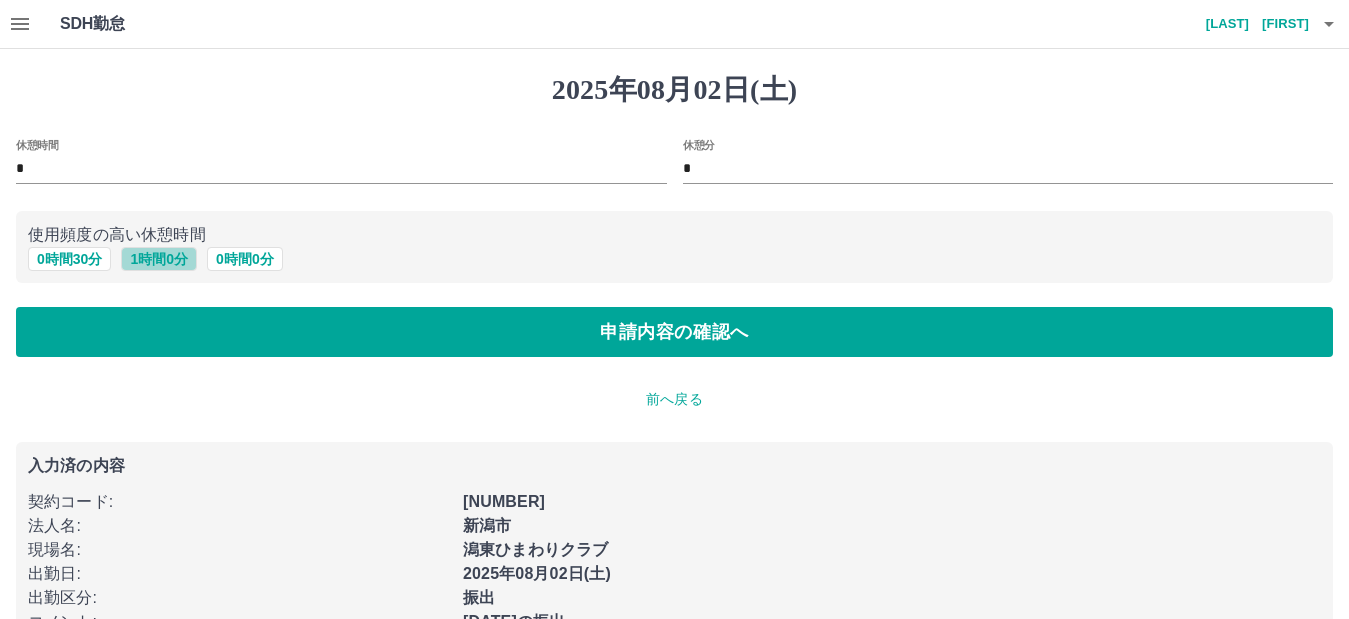 click on "1 時間 0 分" at bounding box center (159, 259) 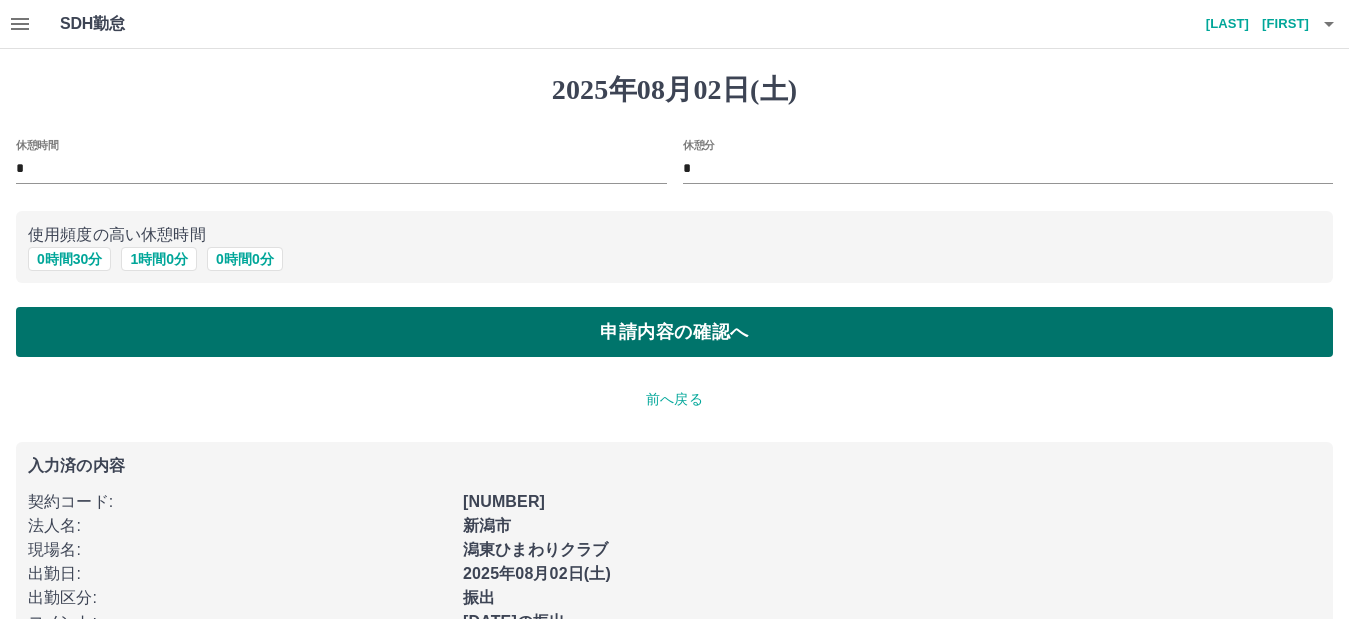 click on "申請内容の確認へ" at bounding box center (674, 332) 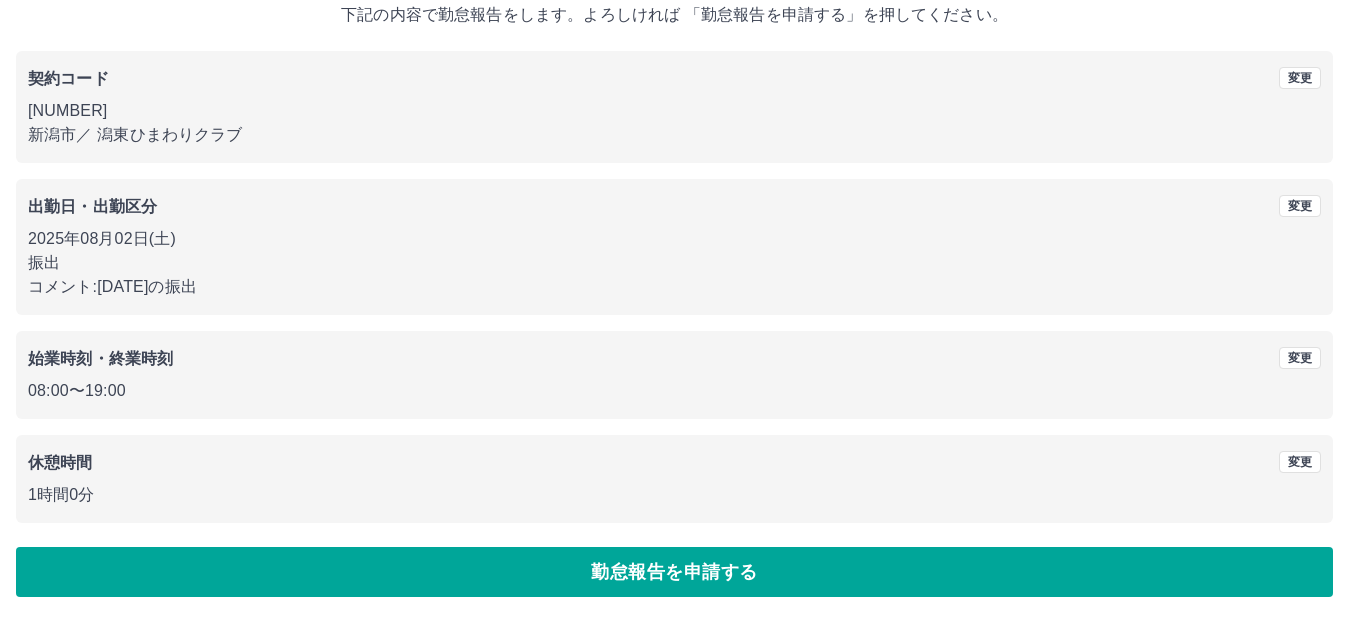 scroll, scrollTop: 130, scrollLeft: 0, axis: vertical 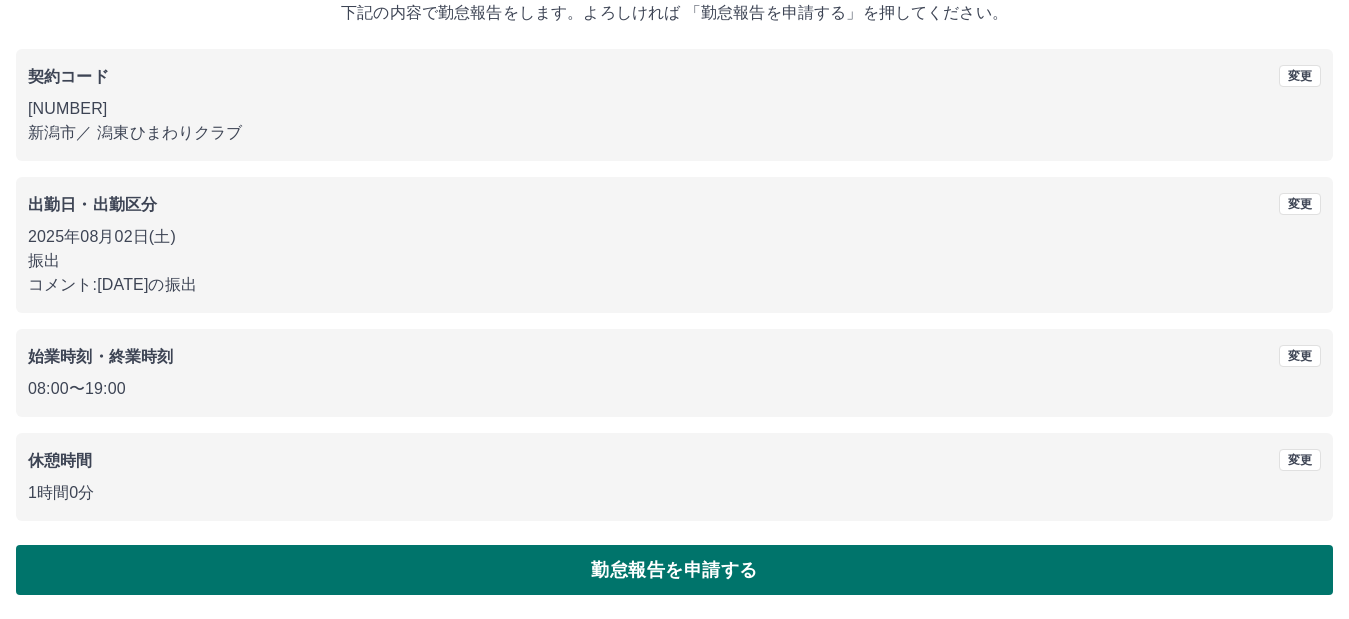 click on "勤怠報告を申請する" at bounding box center [674, 570] 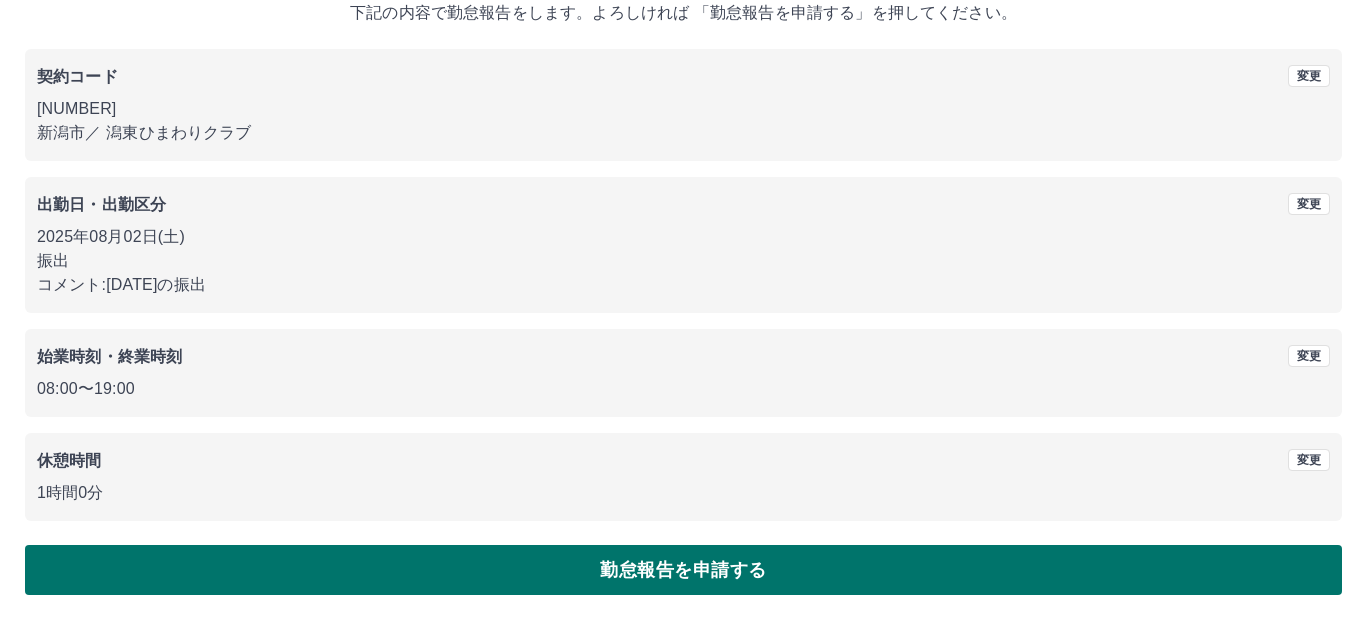scroll, scrollTop: 0, scrollLeft: 0, axis: both 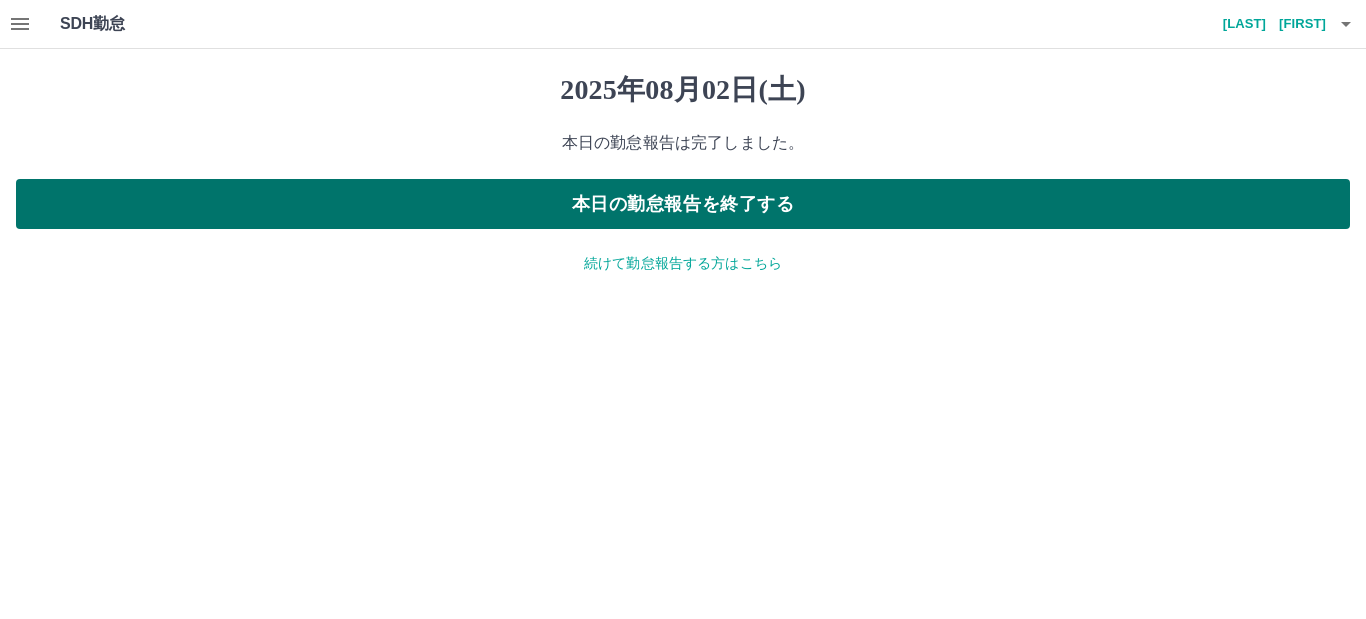 click on "本日の勤怠報告を終了する" at bounding box center [683, 204] 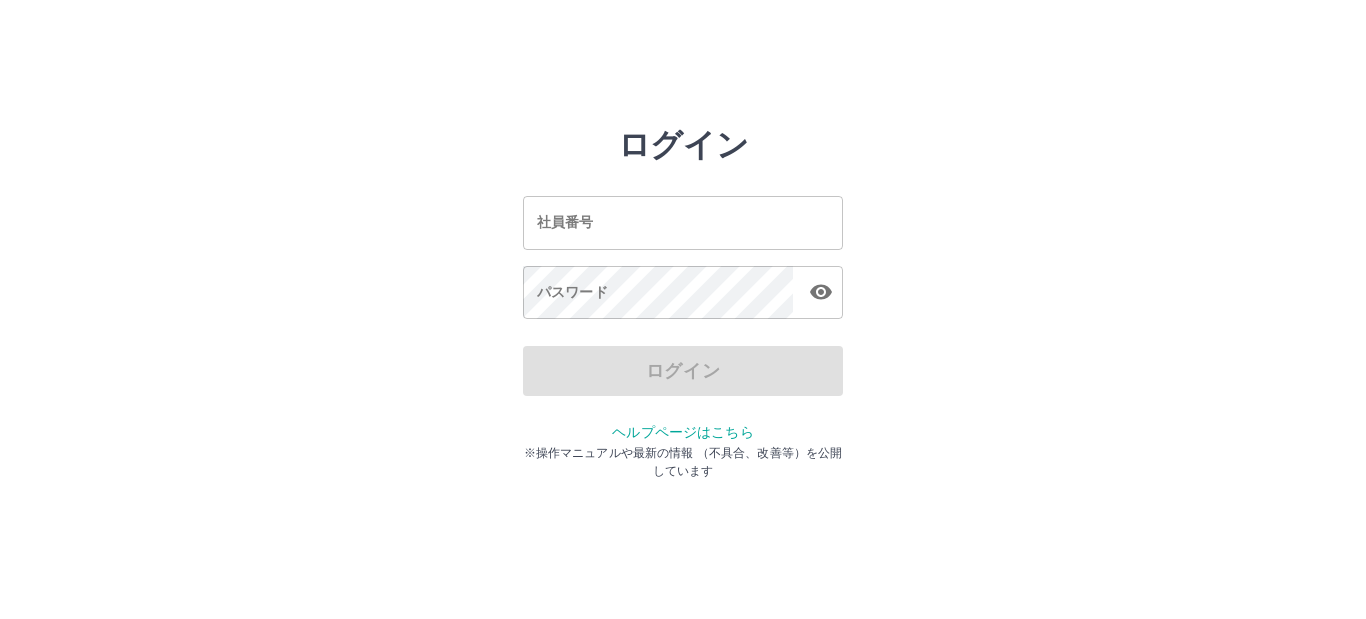 scroll, scrollTop: 0, scrollLeft: 0, axis: both 